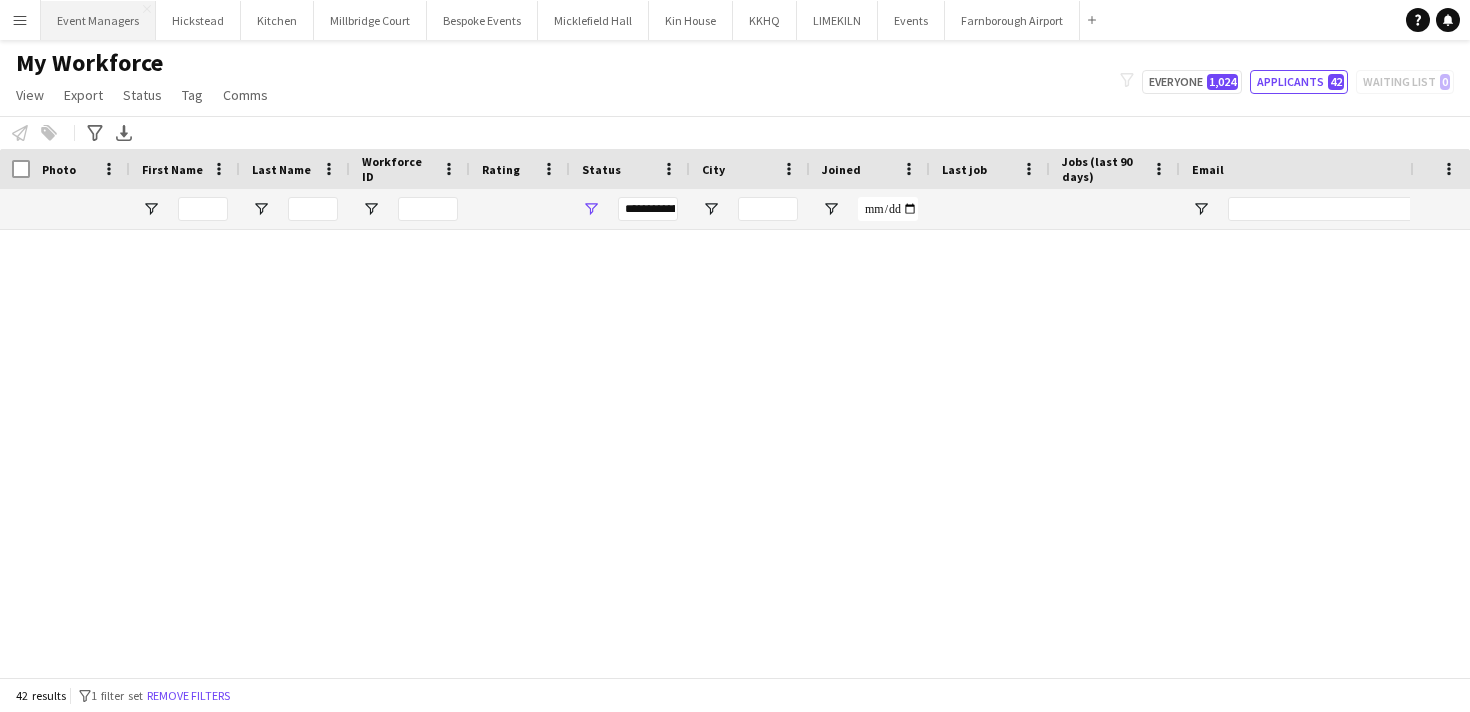 scroll, scrollTop: 0, scrollLeft: 0, axis: both 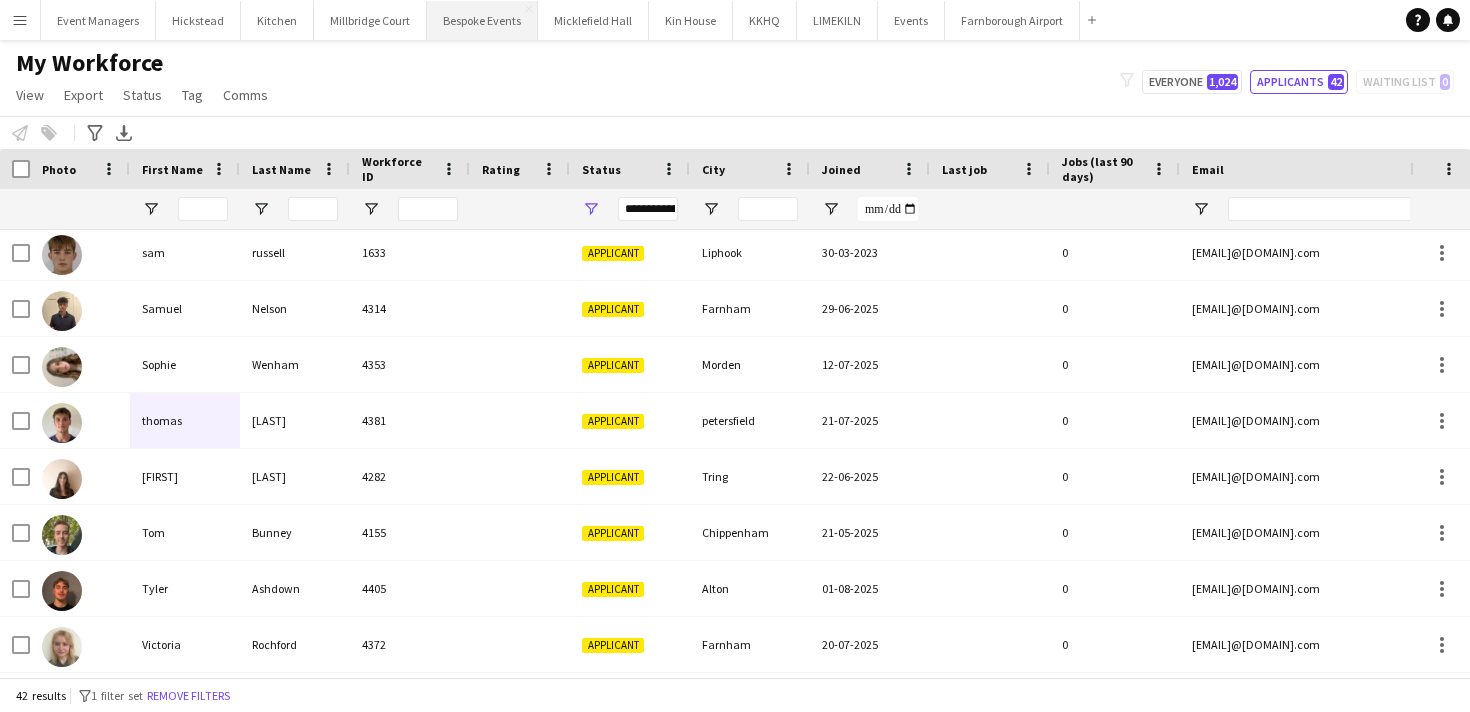 click on "Bespoke Events
Close" at bounding box center [482, 20] 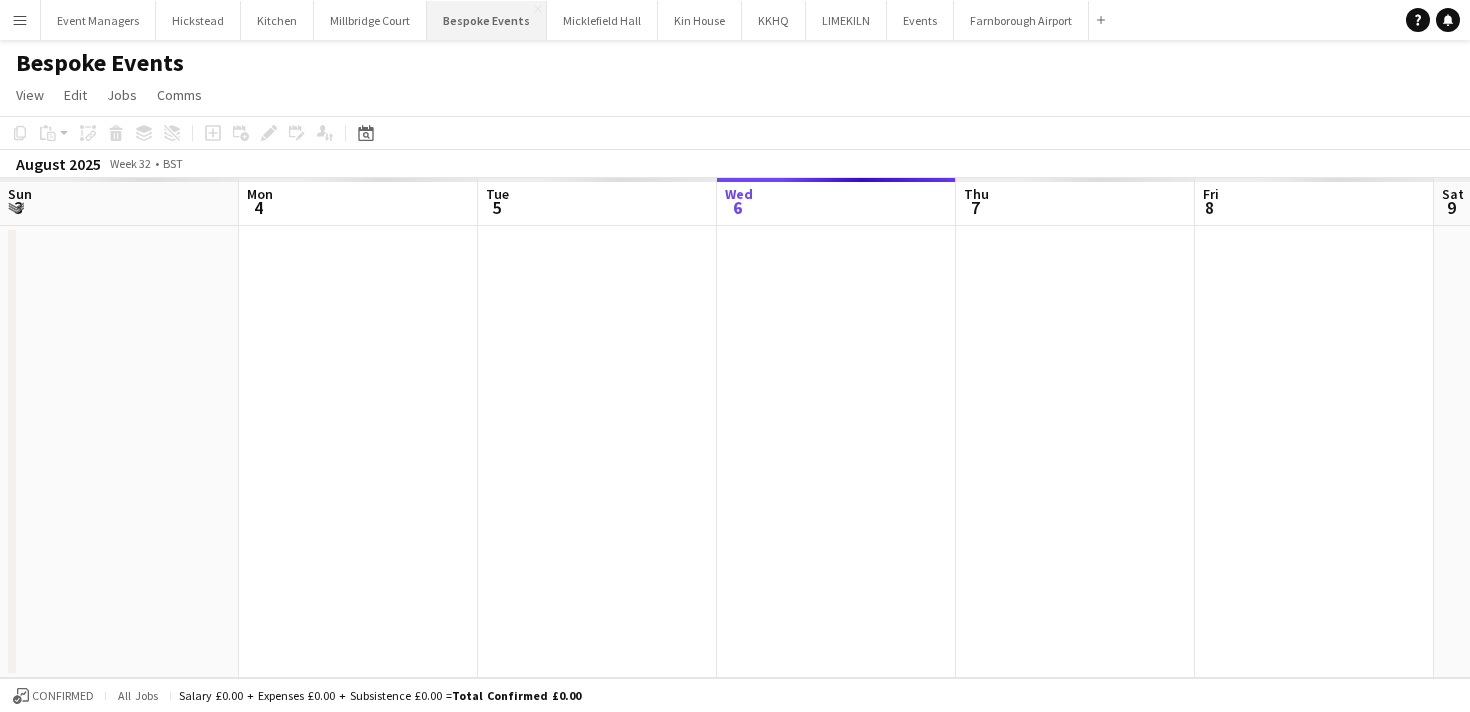 scroll, scrollTop: 0, scrollLeft: 478, axis: horizontal 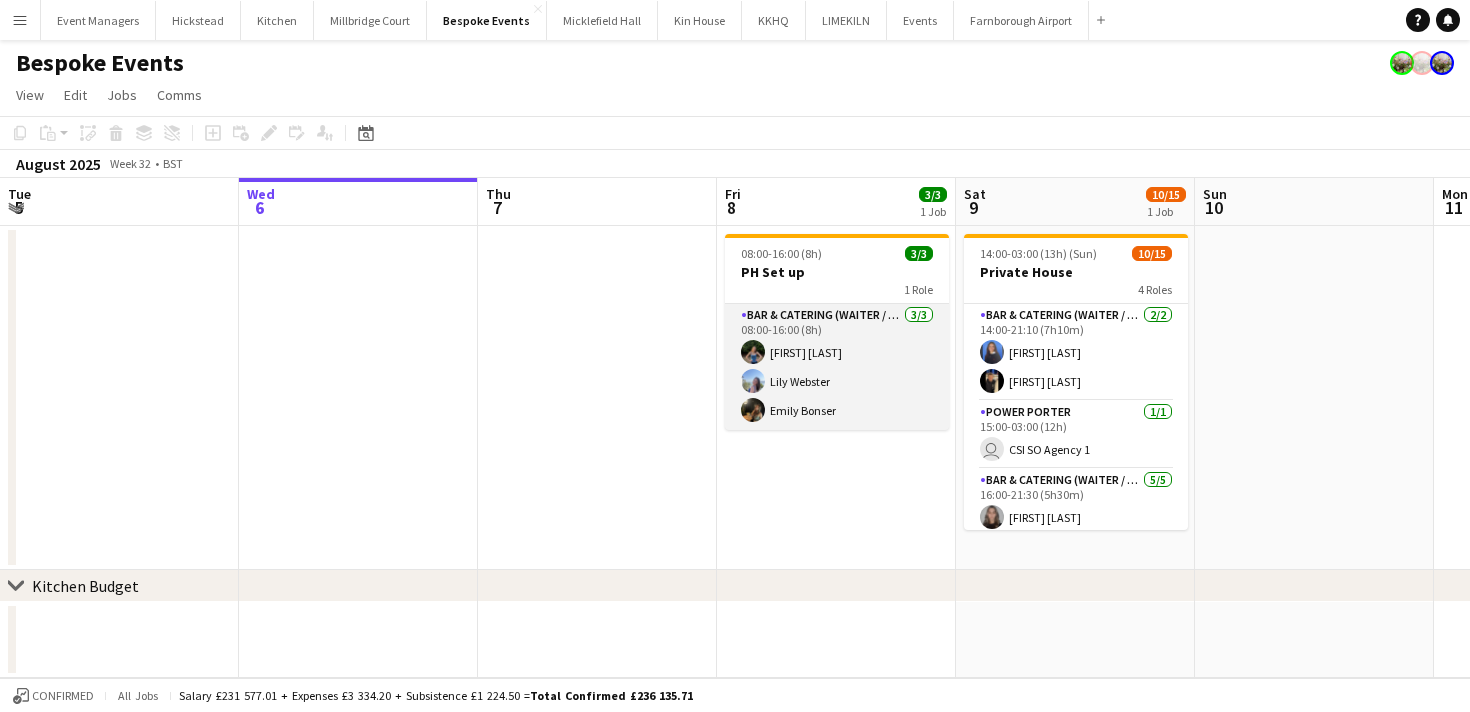 click on "Bar & Catering (Waiter / waitress)   3/3   08:00-16:00 (8h)
[FIRST] [LAST] [FIRST] [LAST] [FIRST] [LAST]" at bounding box center [837, 367] 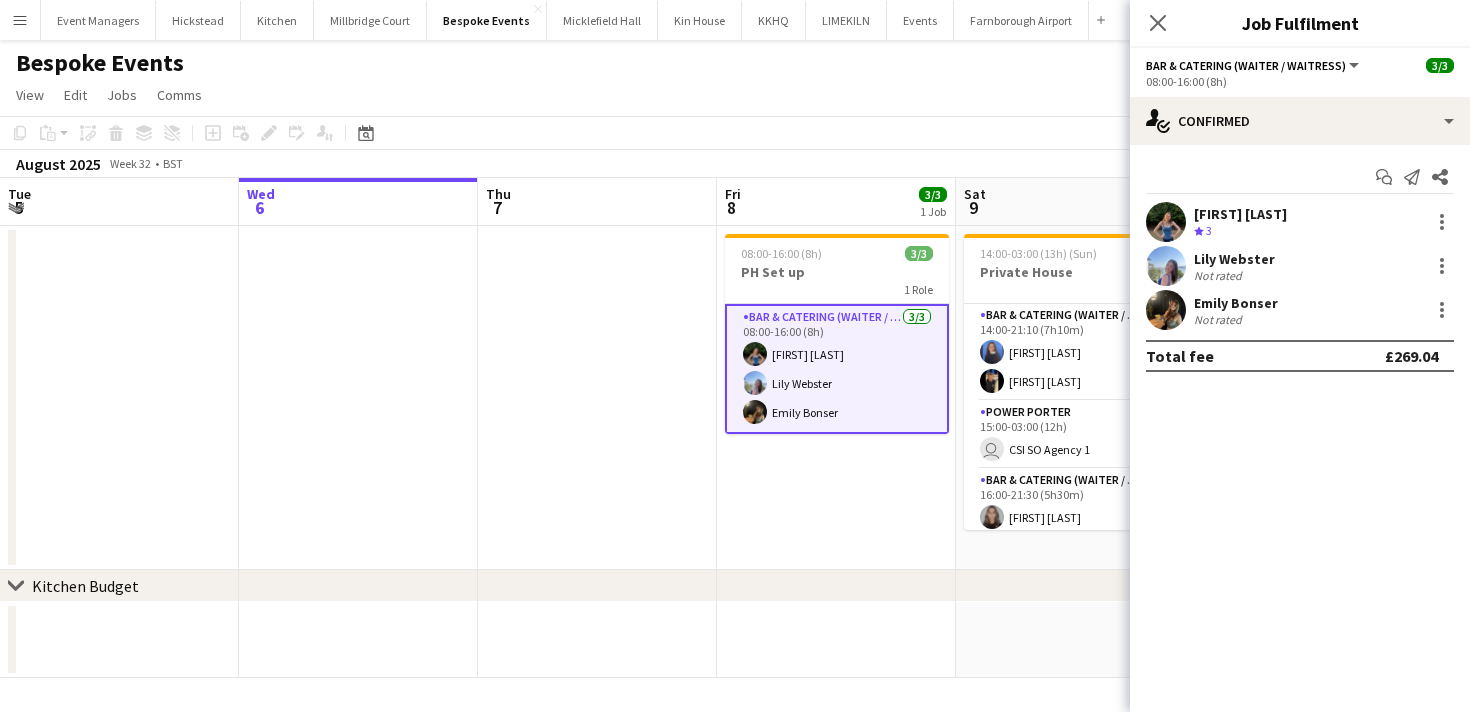 scroll, scrollTop: 0, scrollLeft: 613, axis: horizontal 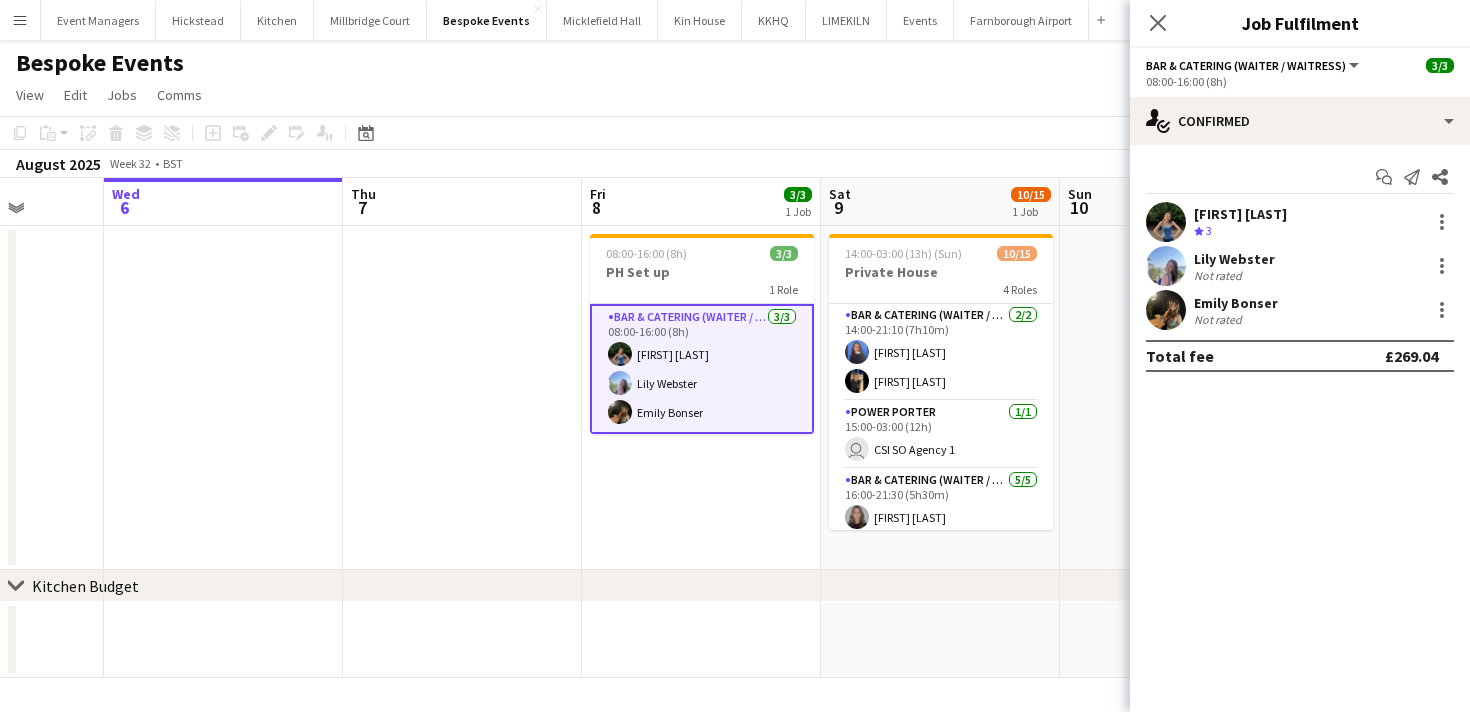 click at bounding box center (1166, 266) 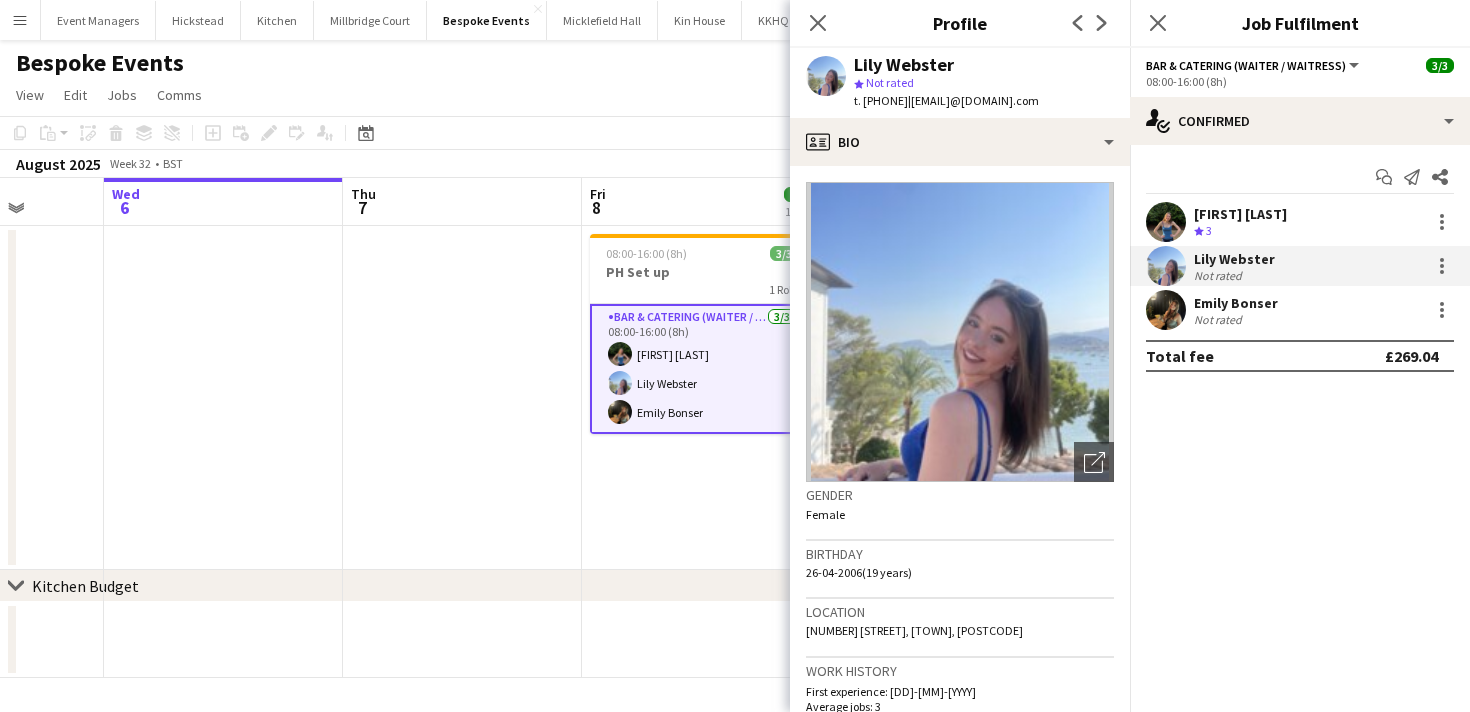 click at bounding box center [1166, 310] 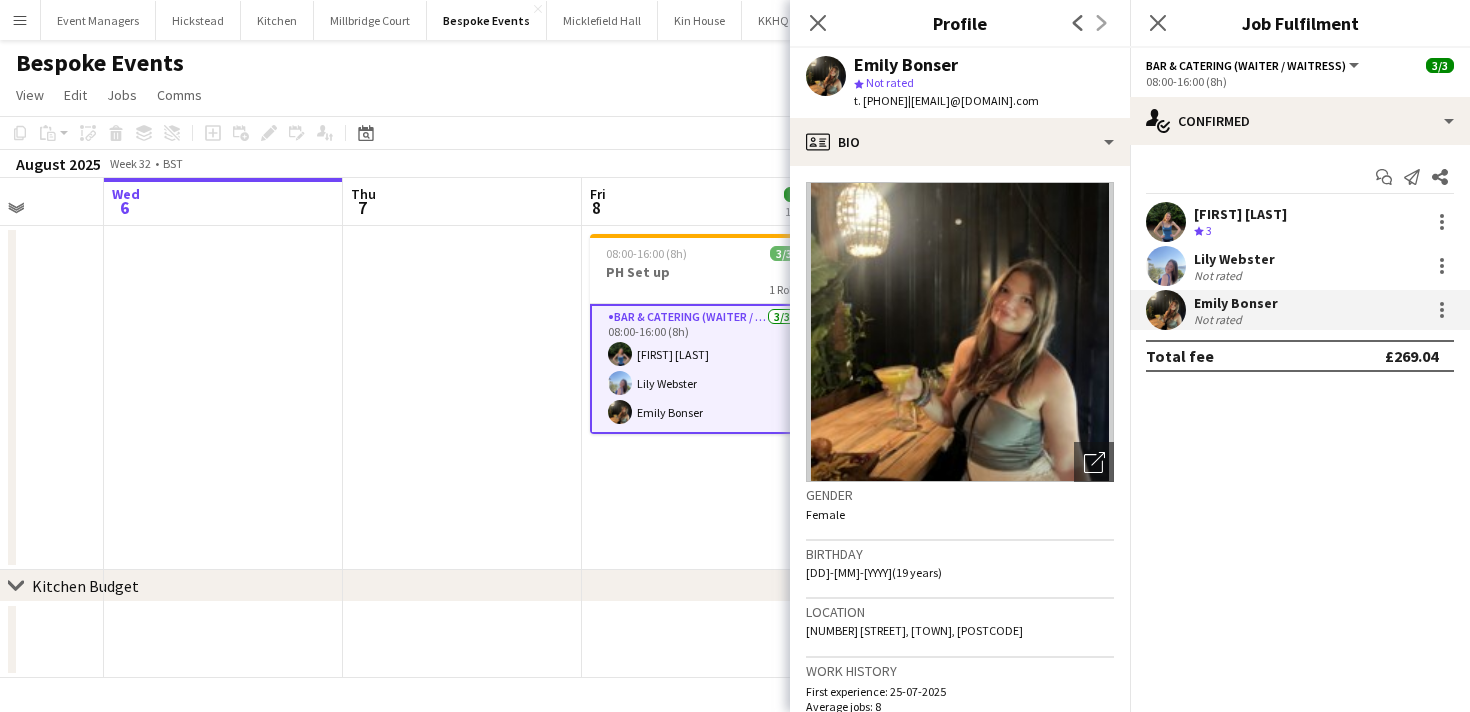 click at bounding box center (1166, 222) 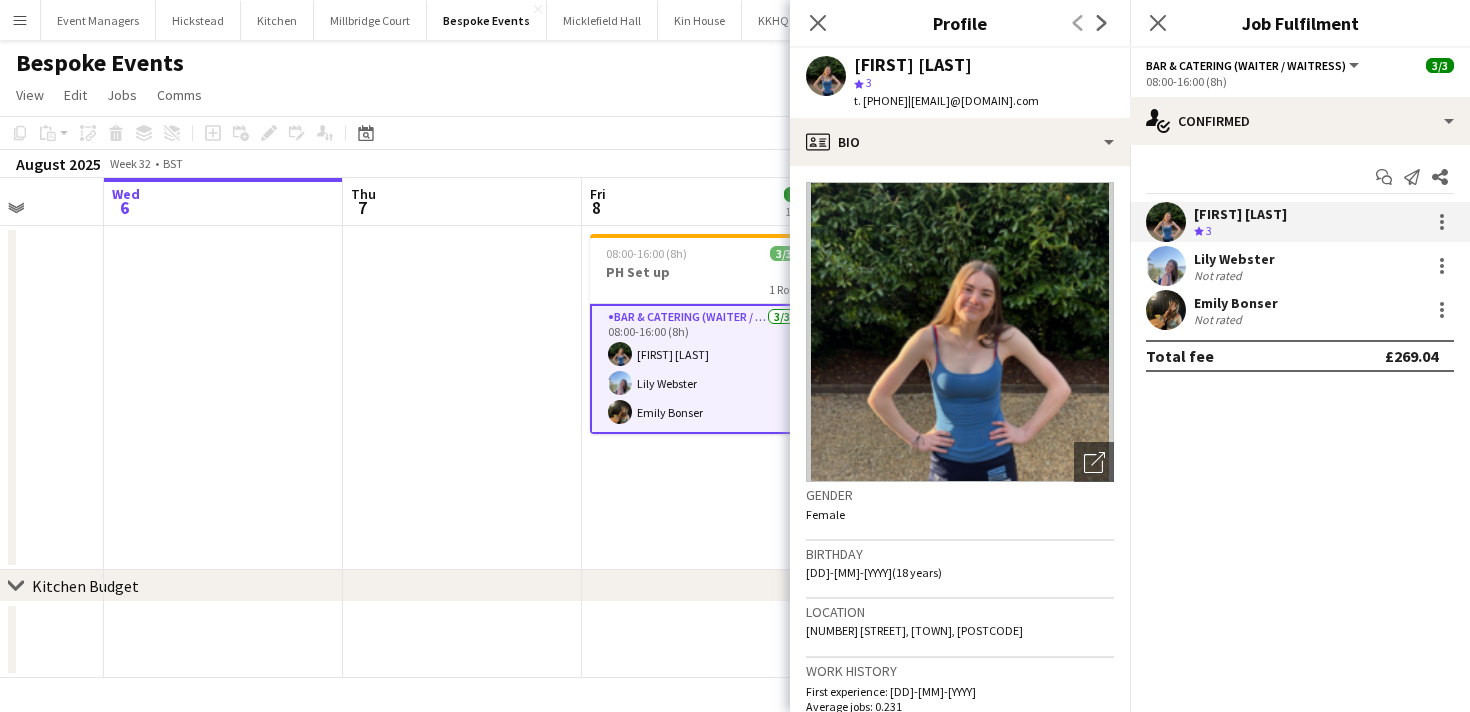 click at bounding box center (1166, 266) 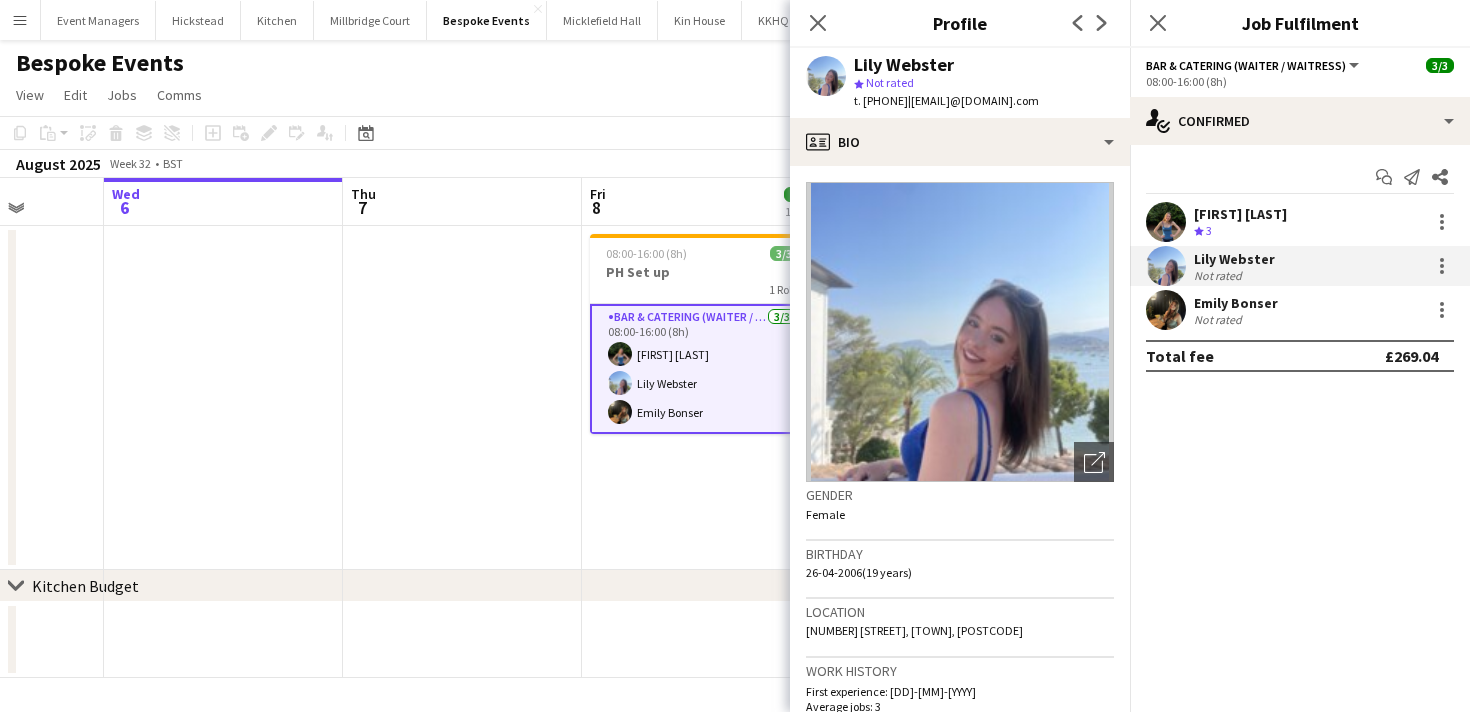 click at bounding box center (1166, 310) 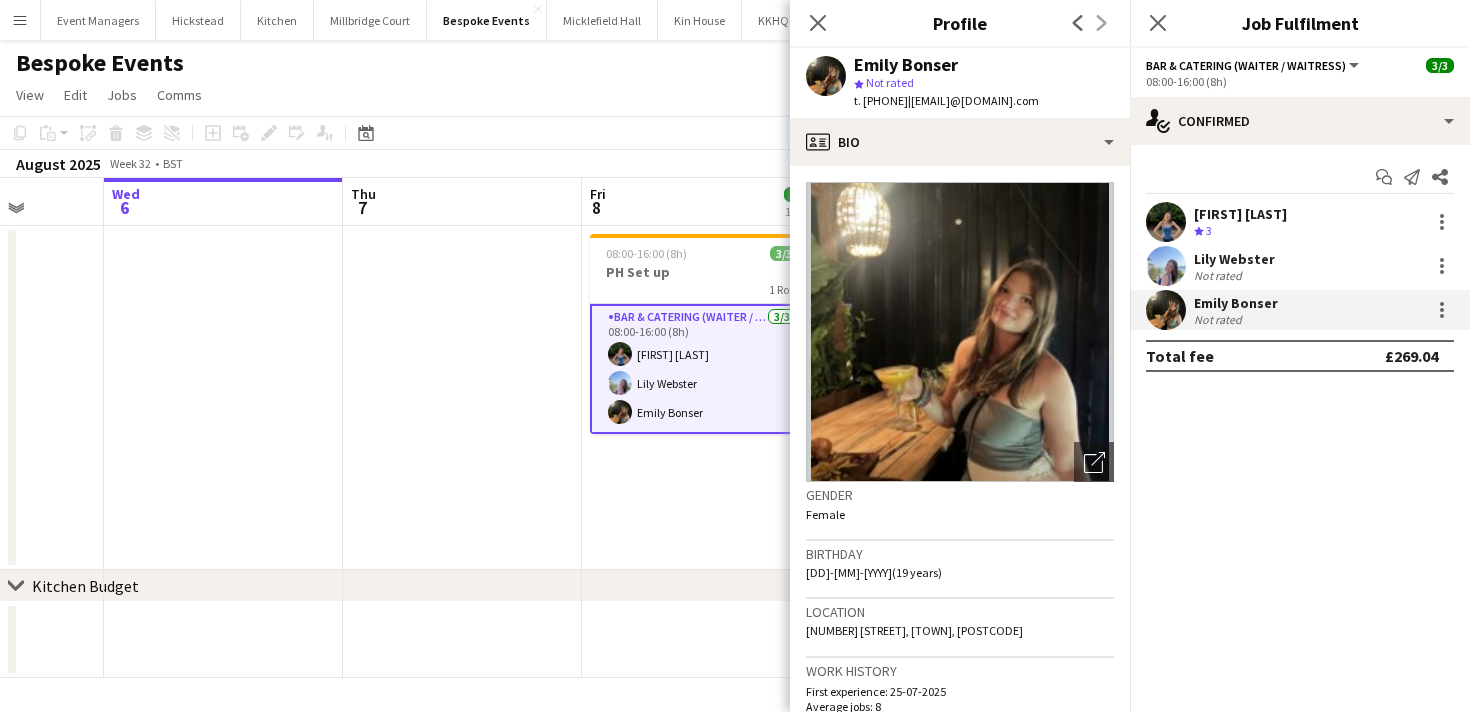 click on "08:00-16:00 (8h)    3/3   PH Set up    1 Role   Bar & Catering (Waiter / waitress)   3/3   08:00-16:00 (8h)
[FIRST] [LAST] [FIRST] [LAST] [FIRST] [LAST]" at bounding box center [701, 398] 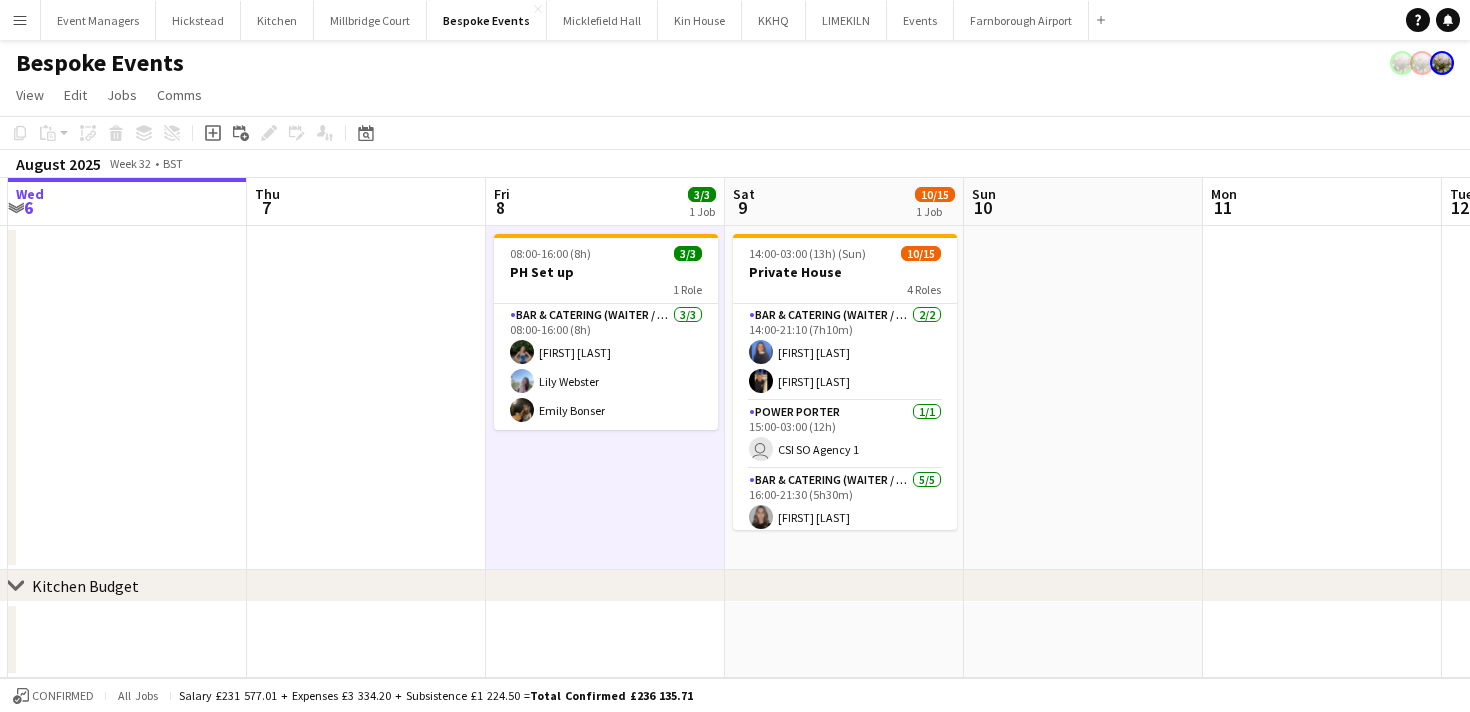 scroll, scrollTop: 0, scrollLeft: 721, axis: horizontal 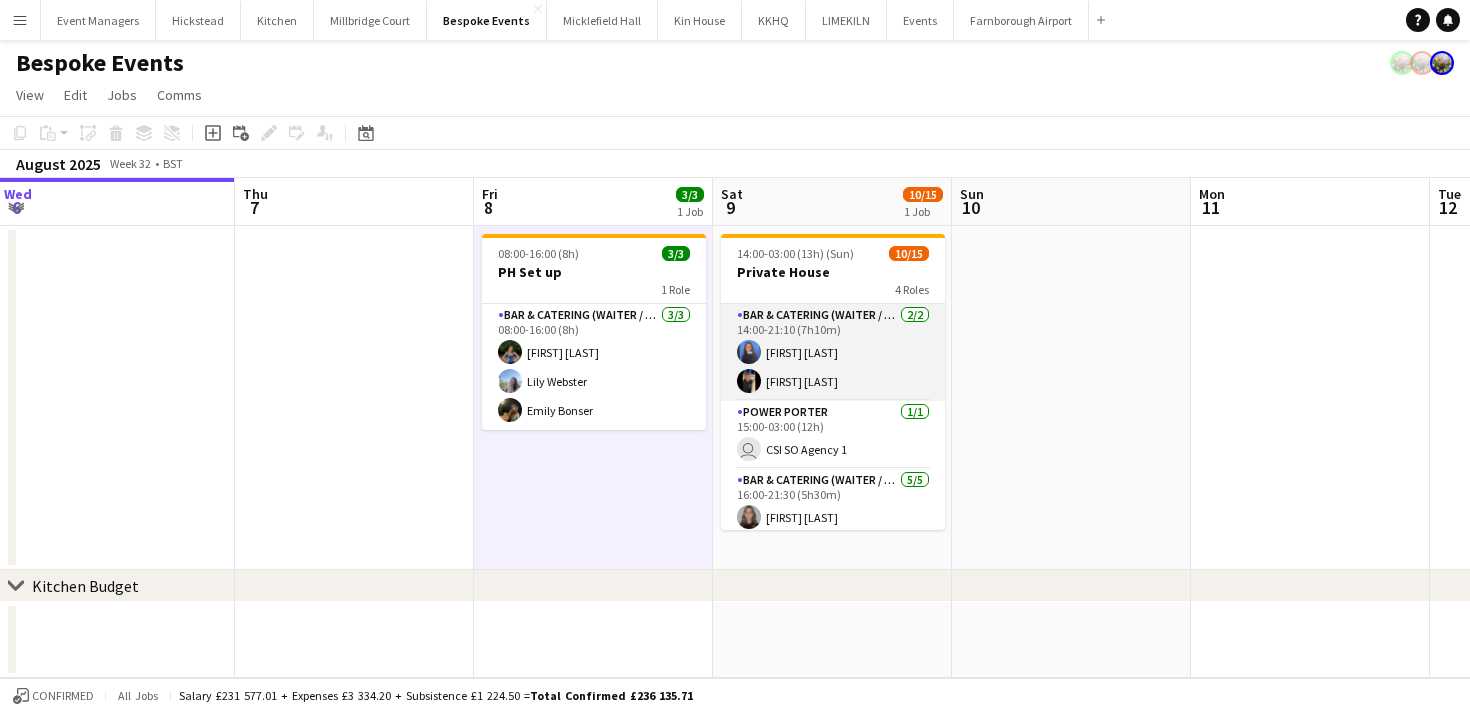 click on "Bar & Catering (Waiter / waitress)   2/2   14:00-21:10 (7h10m)
[FIRST] [LAST] [FIRST] [LAST]" at bounding box center [833, 352] 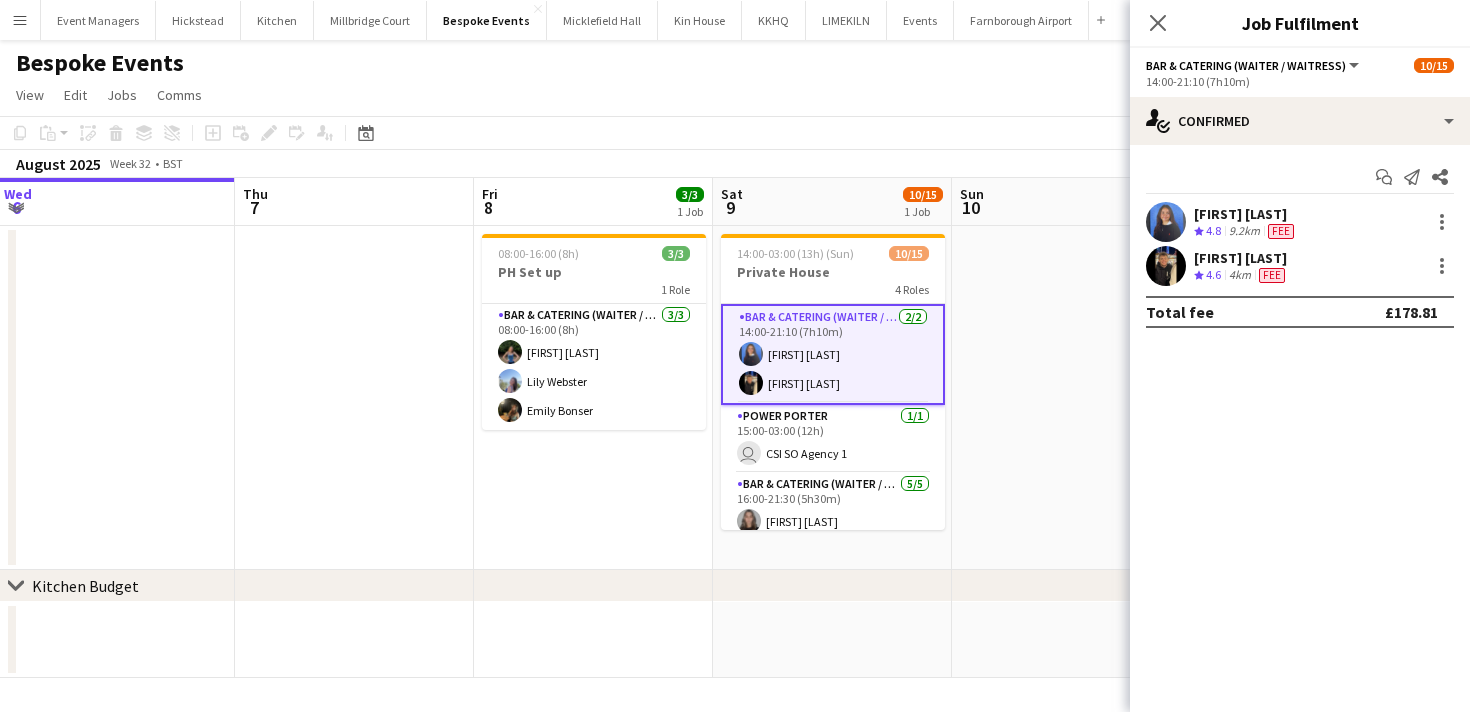 click at bounding box center (1166, 266) 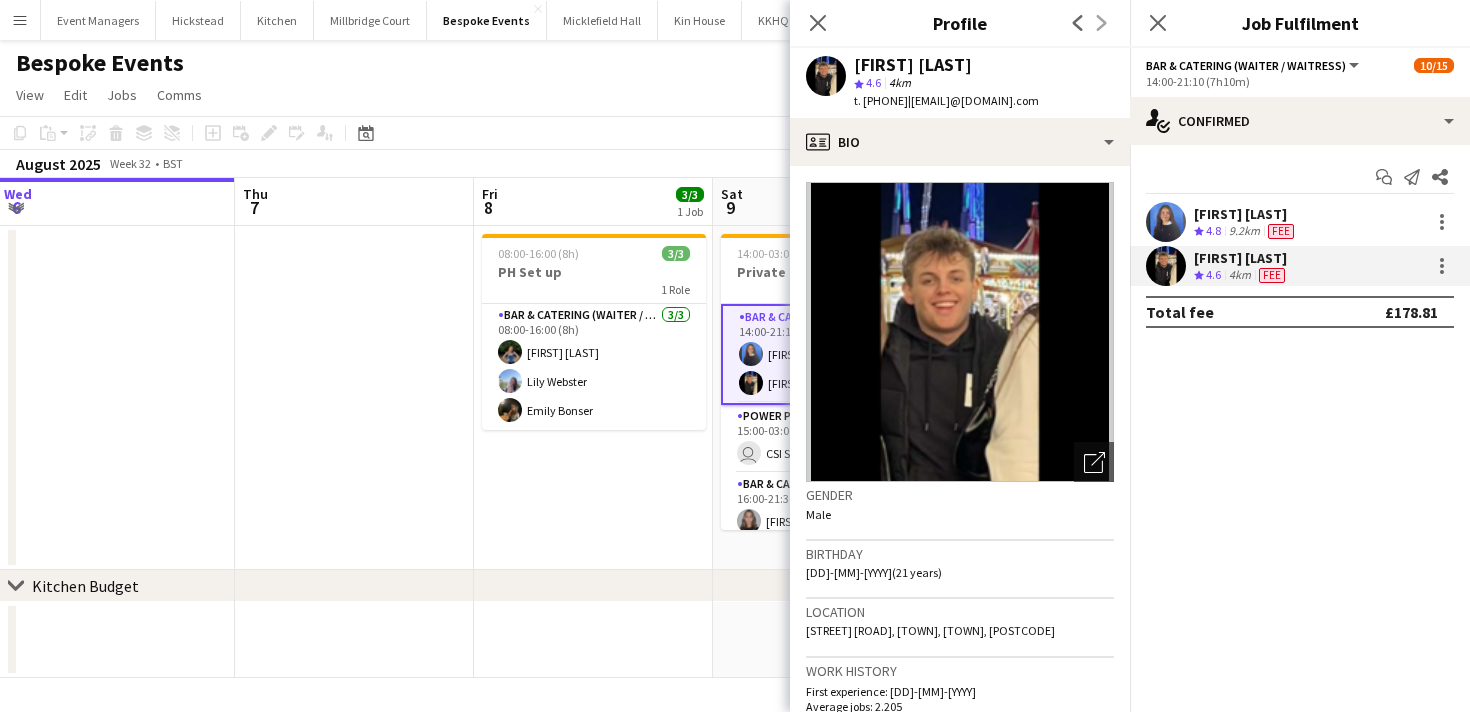 click at bounding box center (1166, 222) 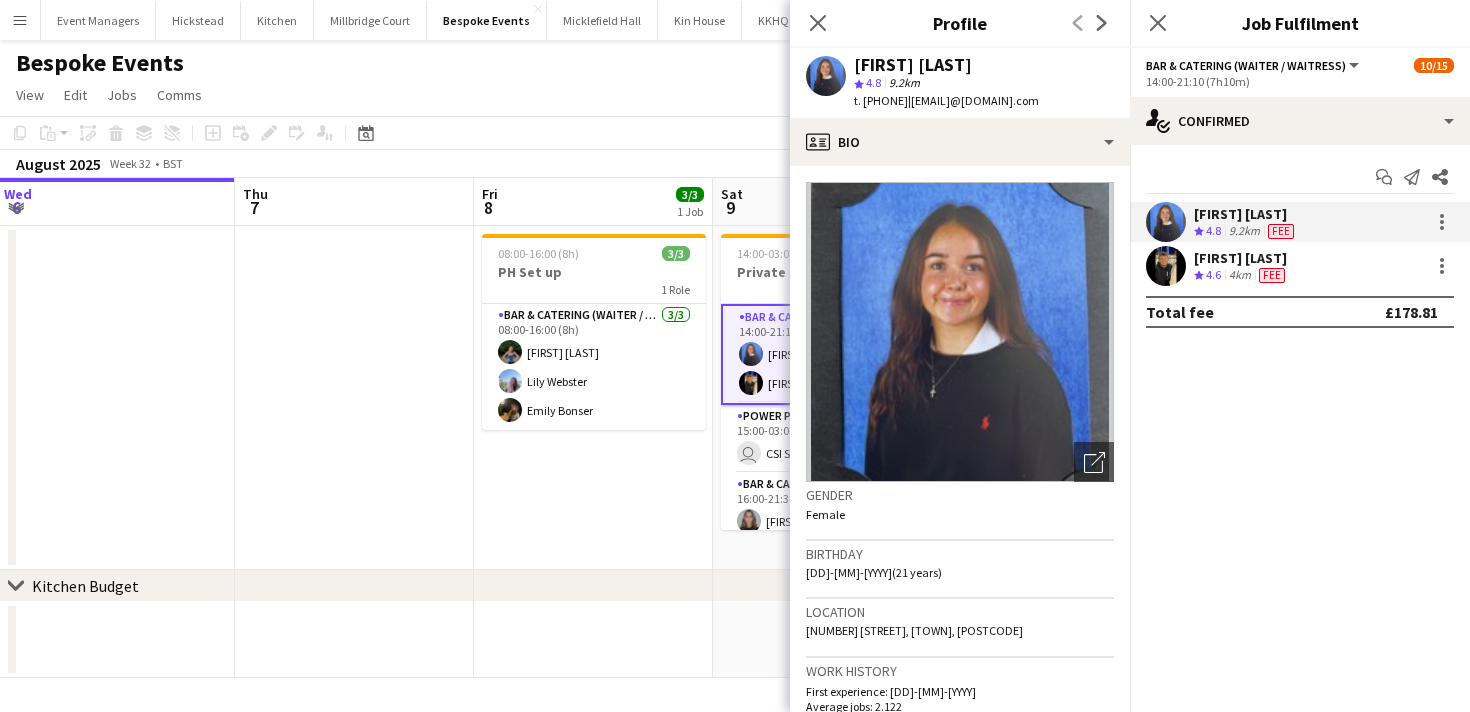click on "08:00-16:00 (8h)    3/3   PH Set up    1 Role   Bar & Catering (Waiter / waitress)   3/3   08:00-16:00 (8h)
[FIRST] [LAST] [FIRST] [LAST] [FIRST] [LAST]" at bounding box center (593, 398) 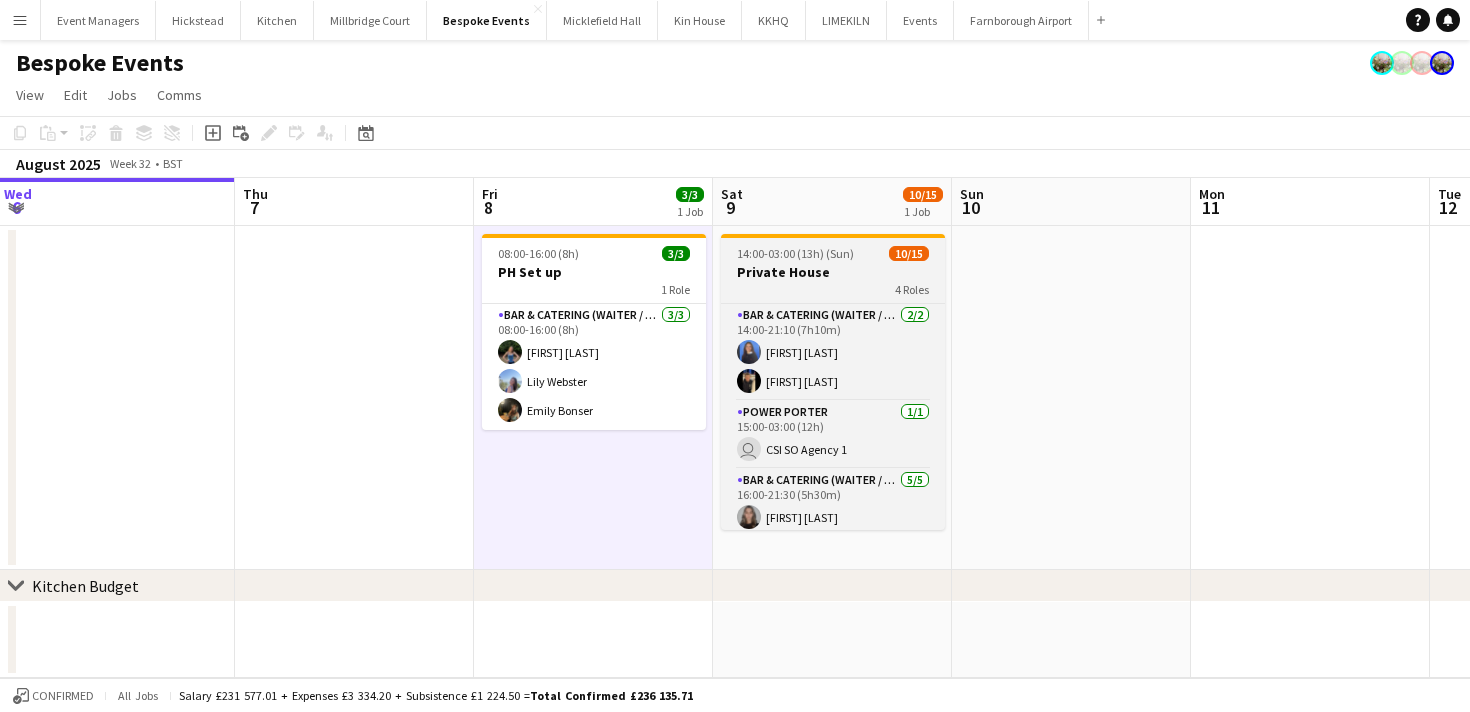 click on "14:00-03:00 (13h) (Sun)" at bounding box center [795, 253] 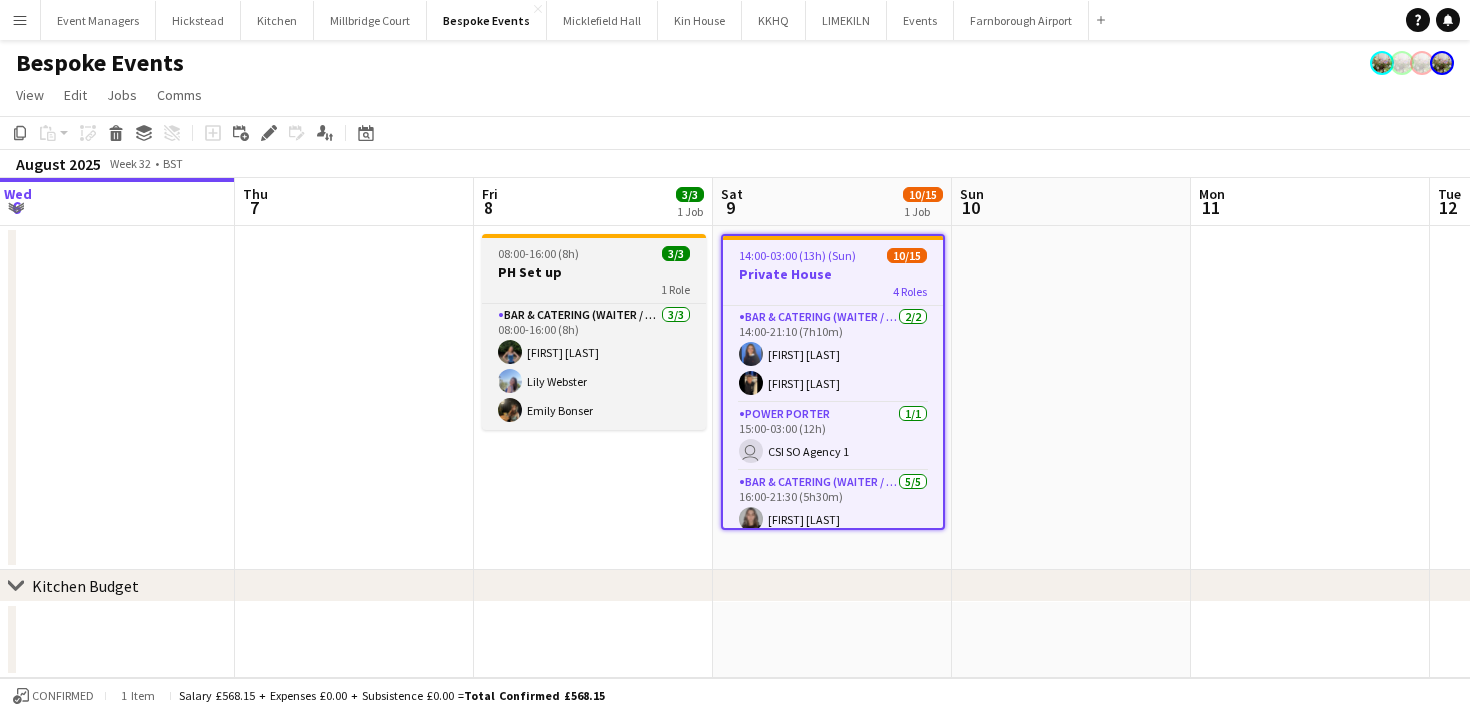 click on "08:00-16:00 (8h)    3/3" at bounding box center (594, 253) 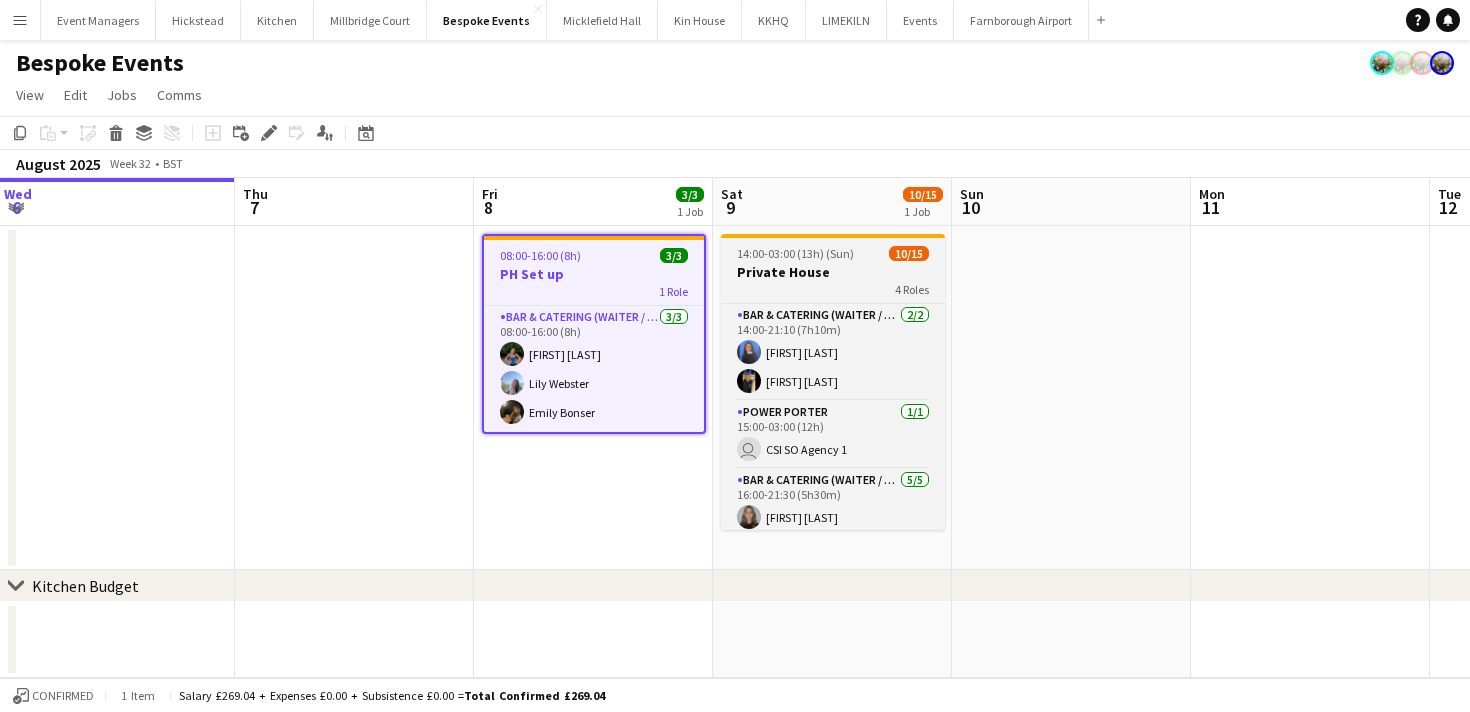 click on "14:00-03:00 (13h) (Sun)" at bounding box center (795, 253) 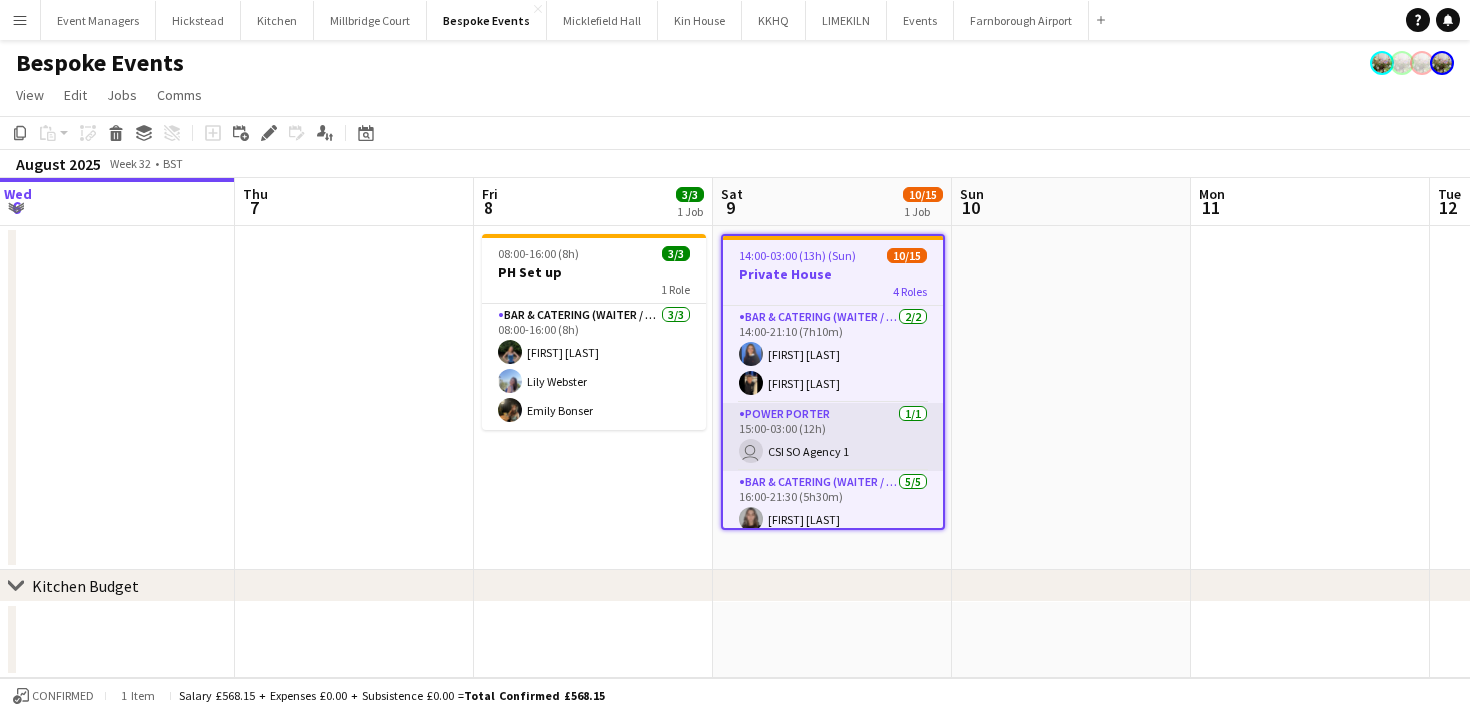 click on "Power Porter    1/1   15:00-03:00 (12h)
user
CSI SO Agency 1" at bounding box center [833, 437] 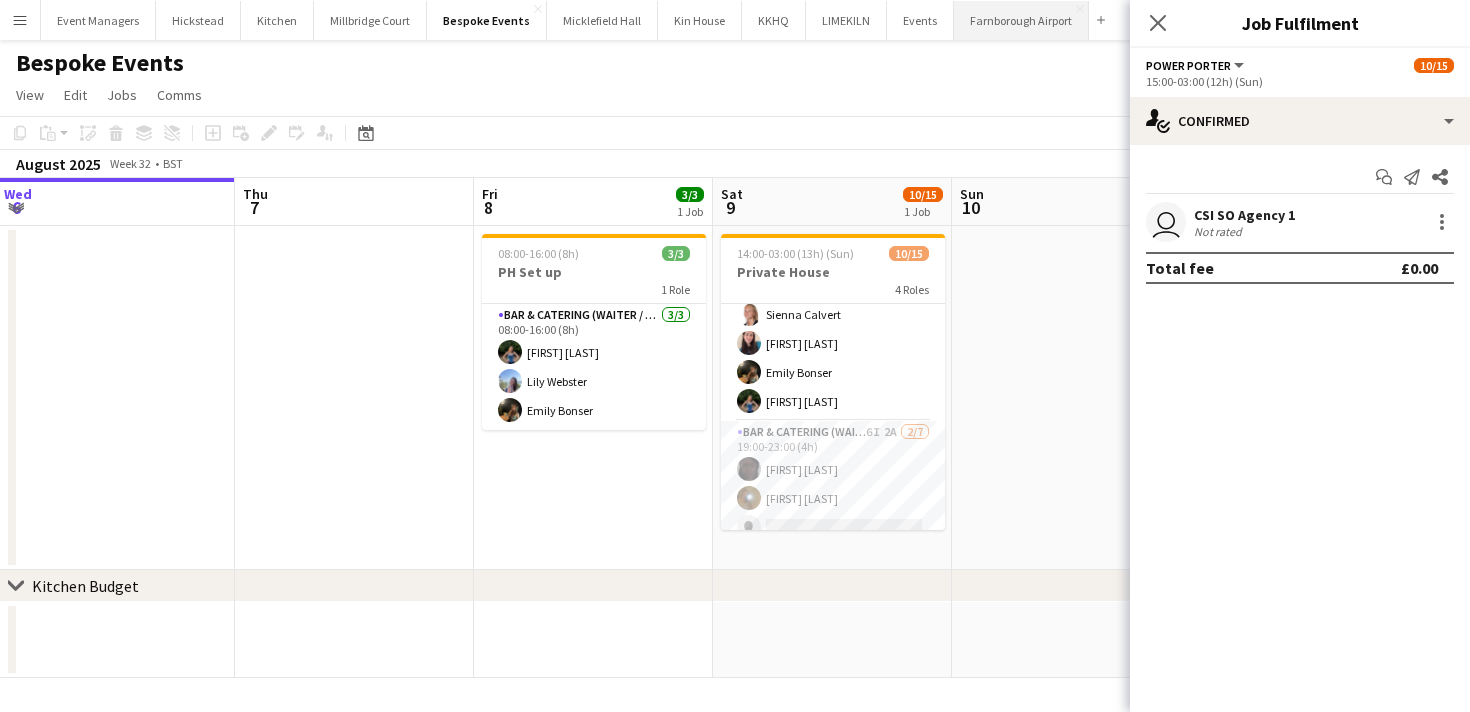 scroll, scrollTop: 369, scrollLeft: 0, axis: vertical 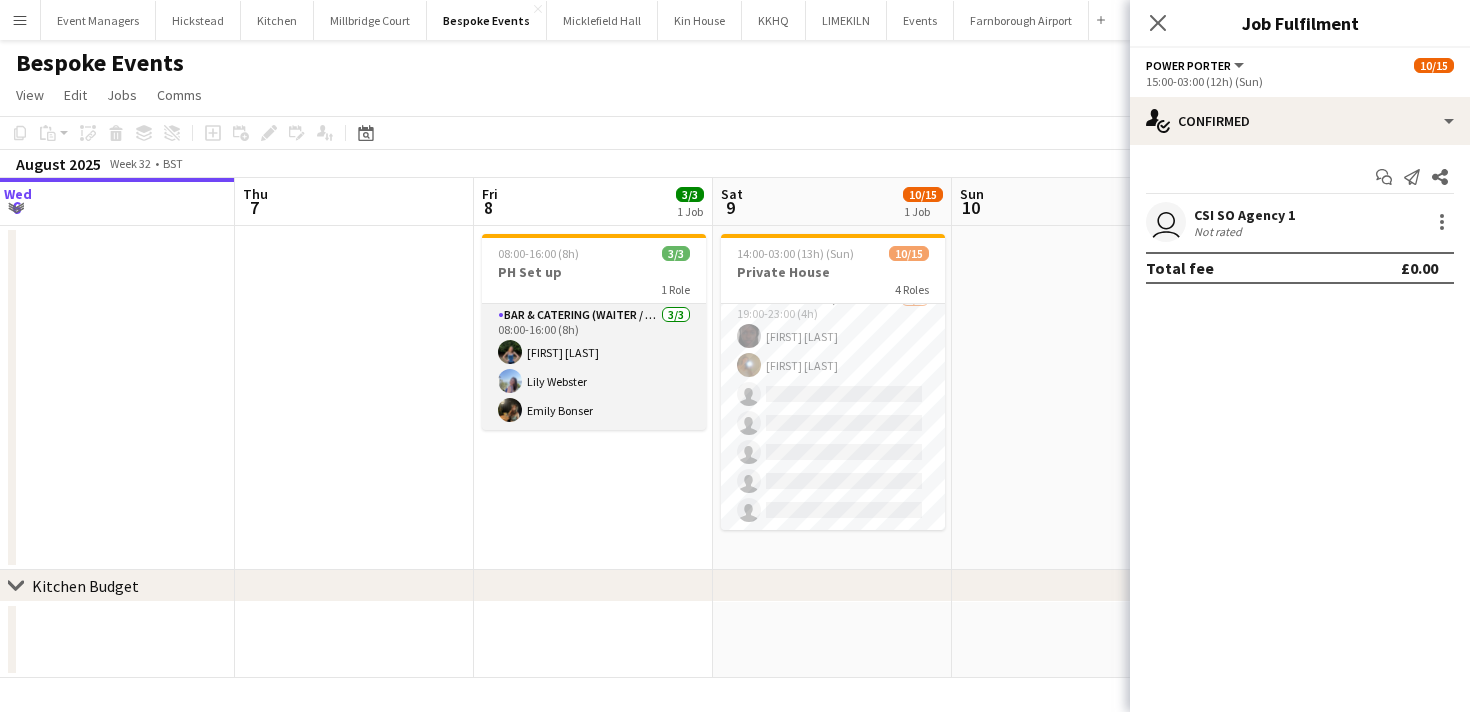 click on "Bar & Catering (Waiter / waitress)   3/3   08:00-16:00 (8h)
[FIRST] [LAST] [FIRST] [LAST] [FIRST] [LAST]" at bounding box center (594, 367) 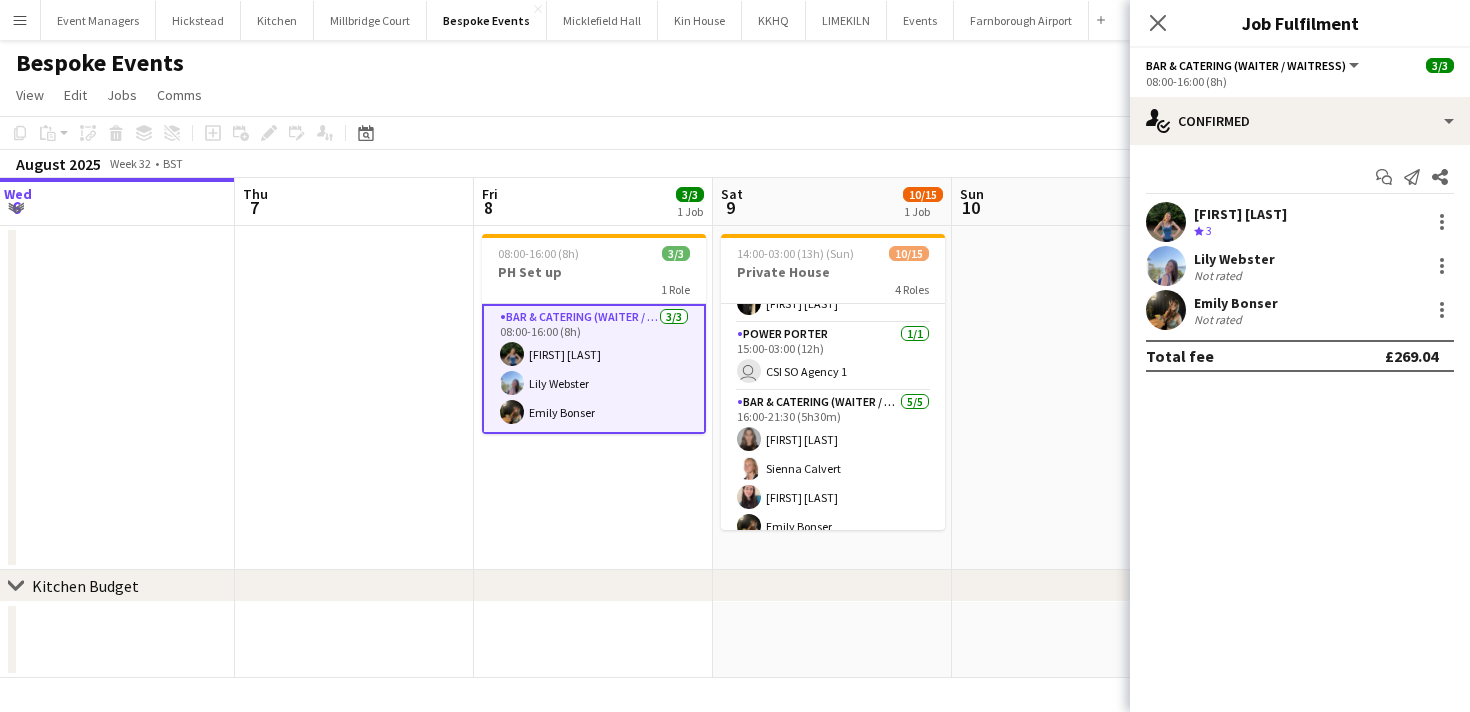 scroll, scrollTop: 365, scrollLeft: 0, axis: vertical 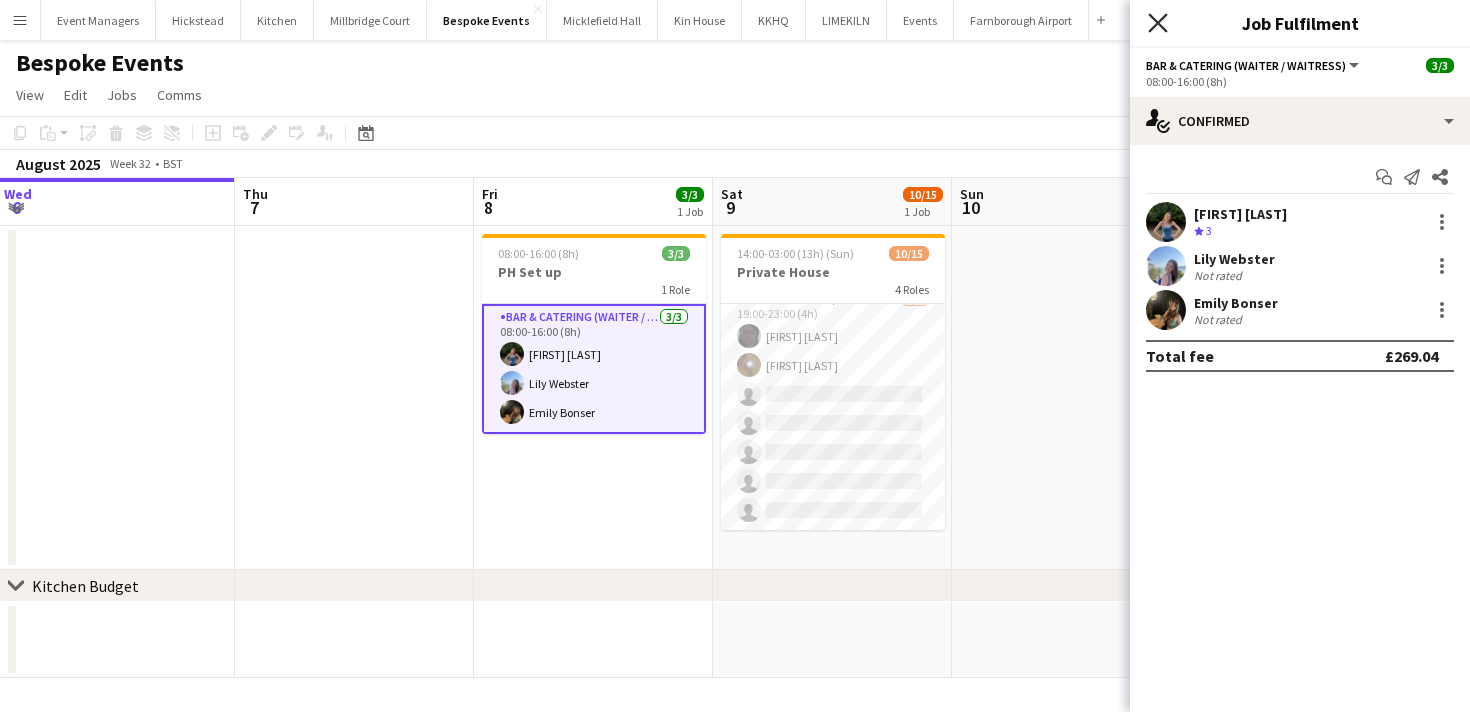 click on "Close pop-in" 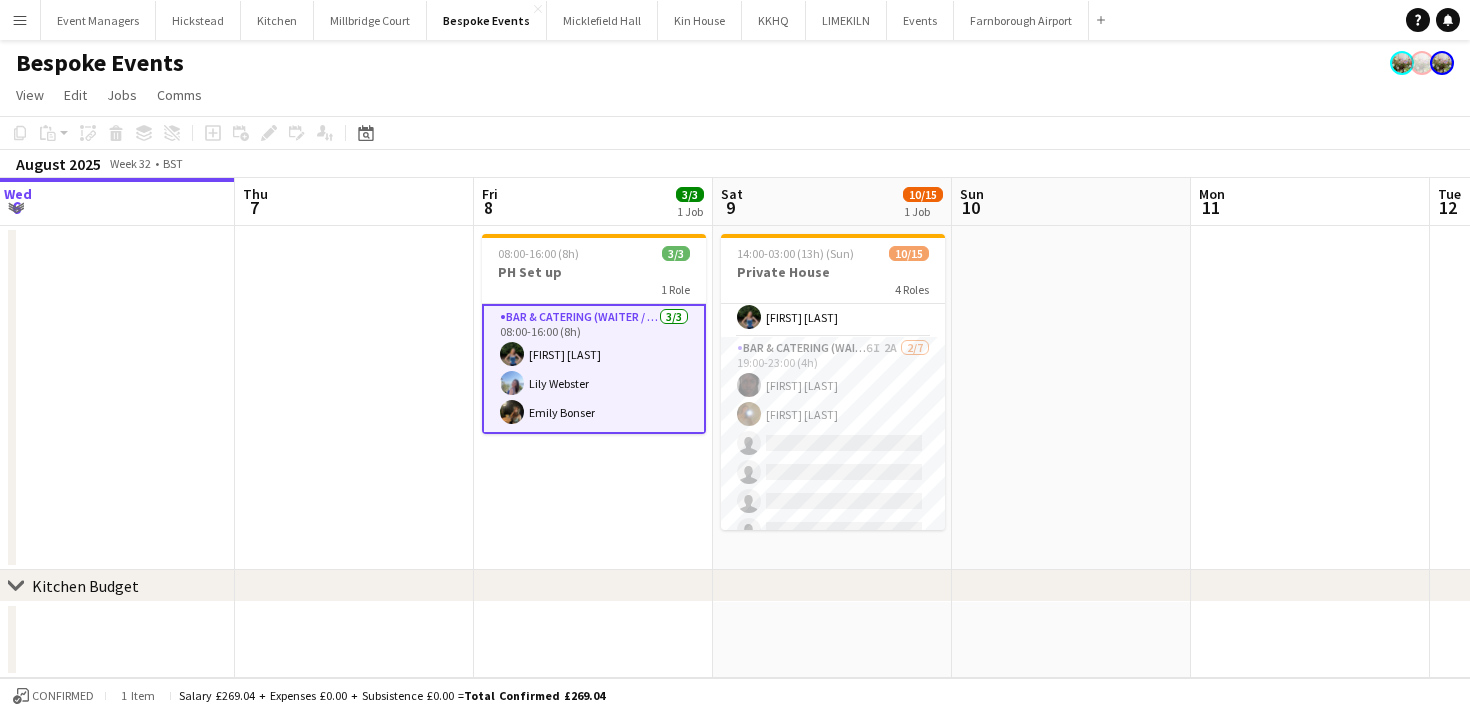 scroll, scrollTop: 365, scrollLeft: 0, axis: vertical 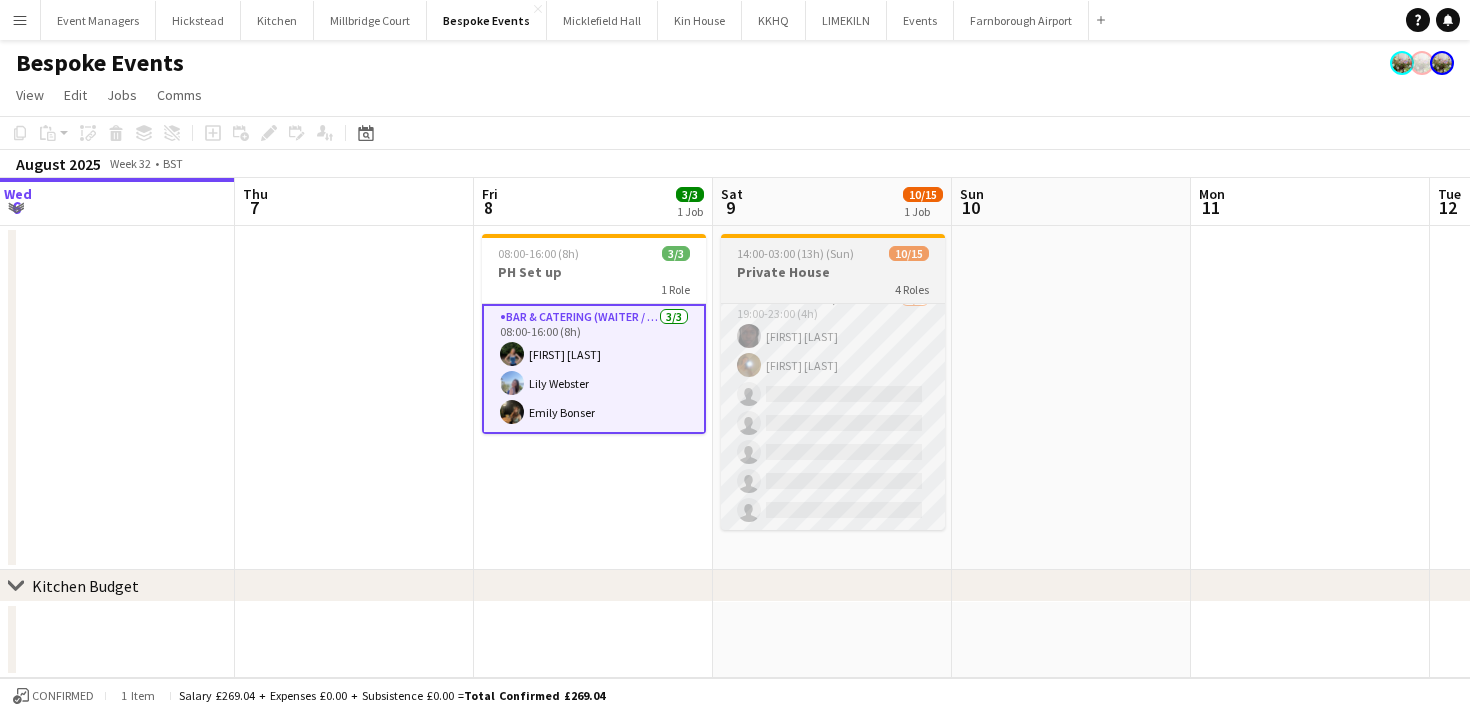 click on "Bar & Catering (Waiter / waitress)   6I   2A   2/7   19:00-23:00 (4h)
[FIRST] [LAST] [FIRST] [LAST]
single-neutral-actions
single-neutral-actions
single-neutral-actions
single-neutral-actions
single-neutral-actions" at bounding box center [833, 409] 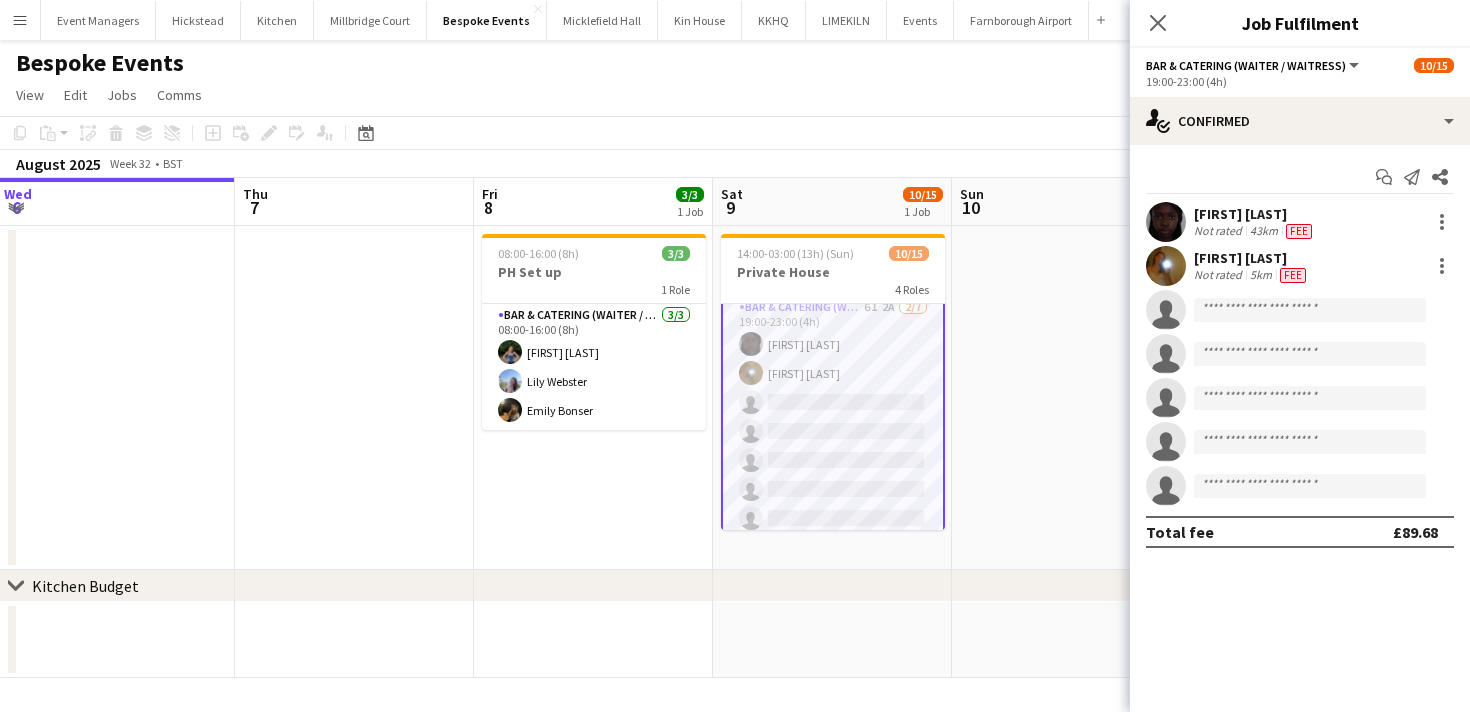 scroll, scrollTop: 369, scrollLeft: 0, axis: vertical 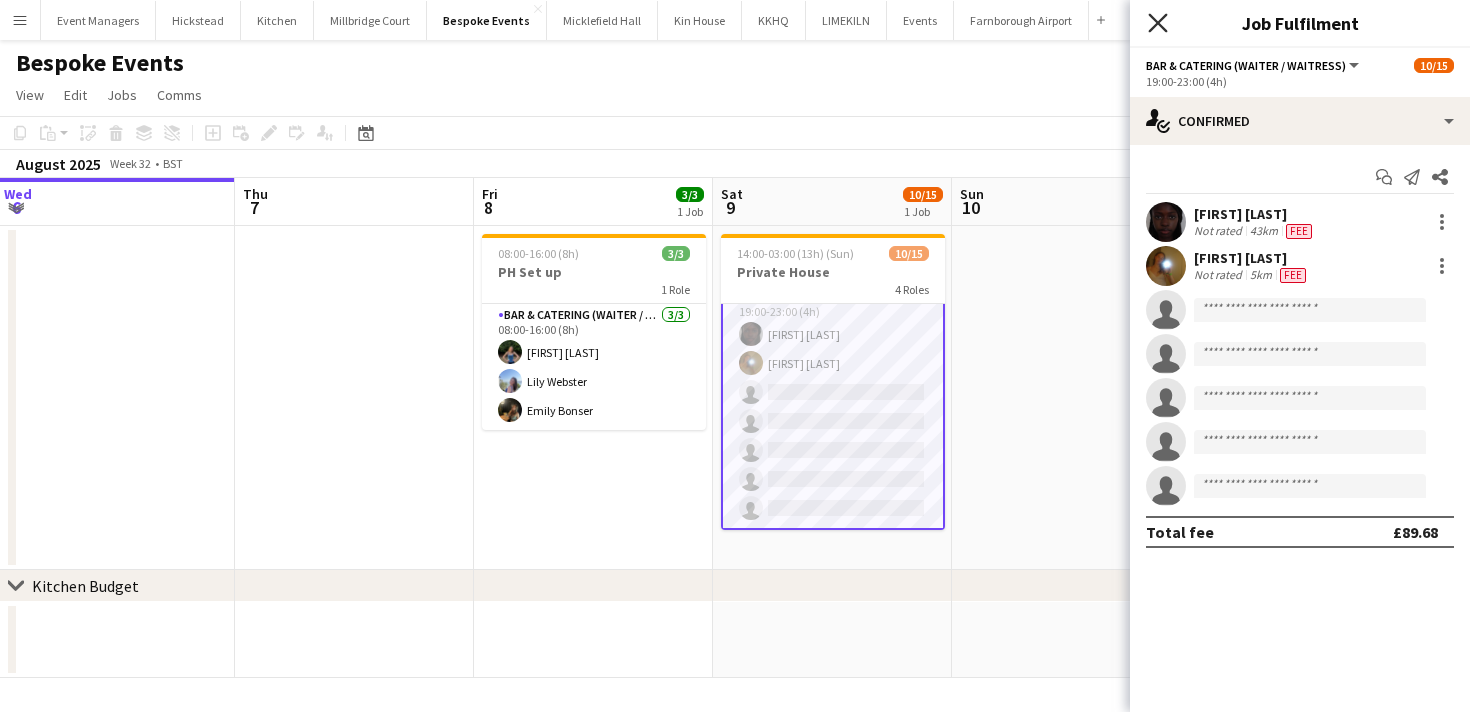 click 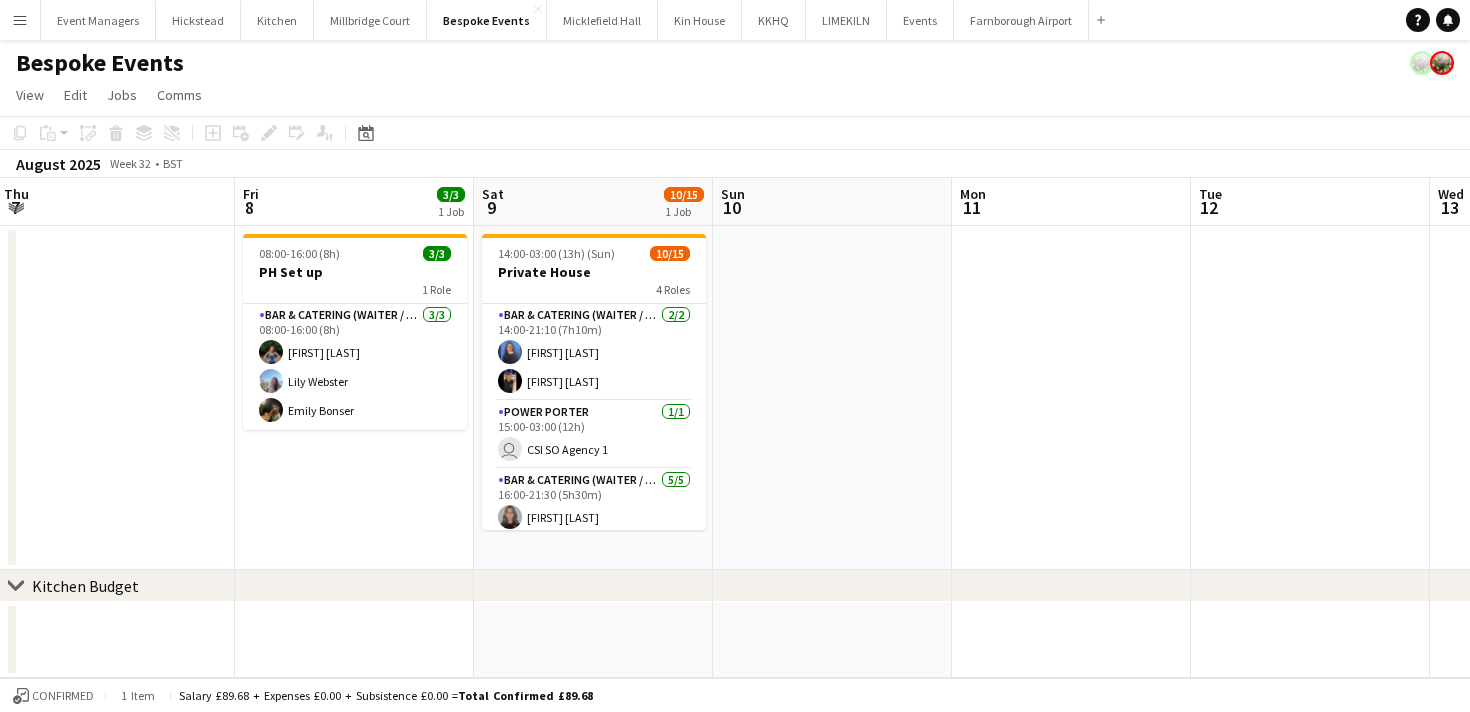 scroll, scrollTop: 0, scrollLeft: 721, axis: horizontal 